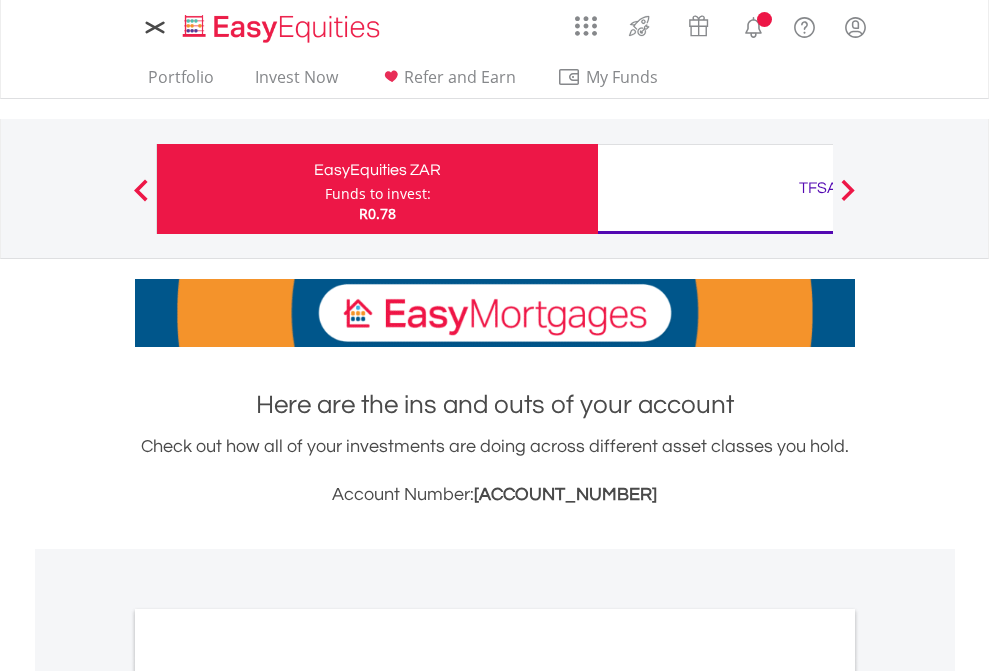 scroll, scrollTop: 0, scrollLeft: 0, axis: both 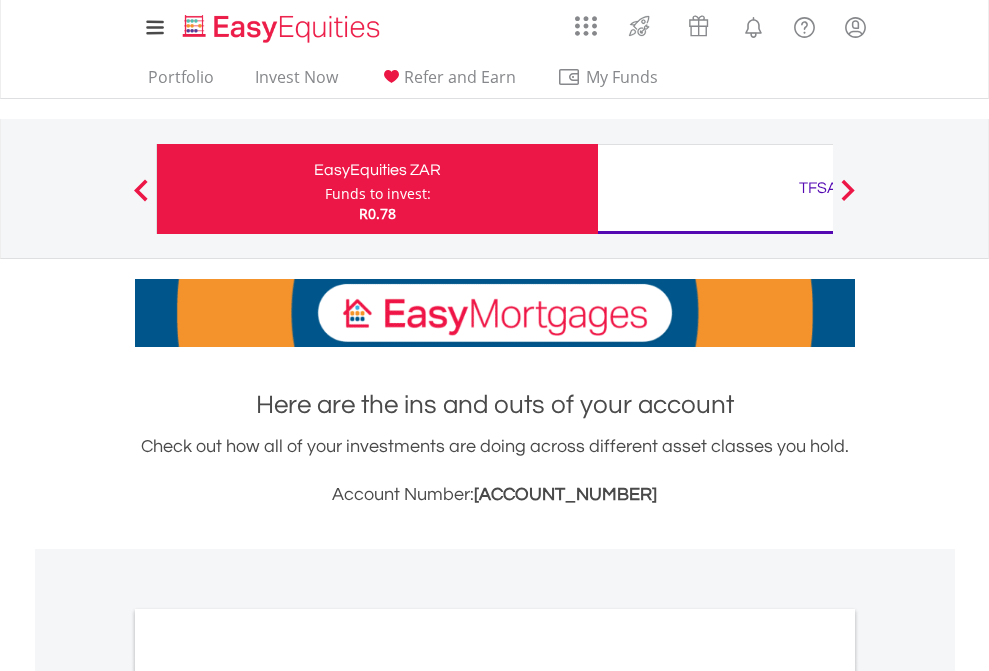click on "Funds to invest:" at bounding box center (378, 194) 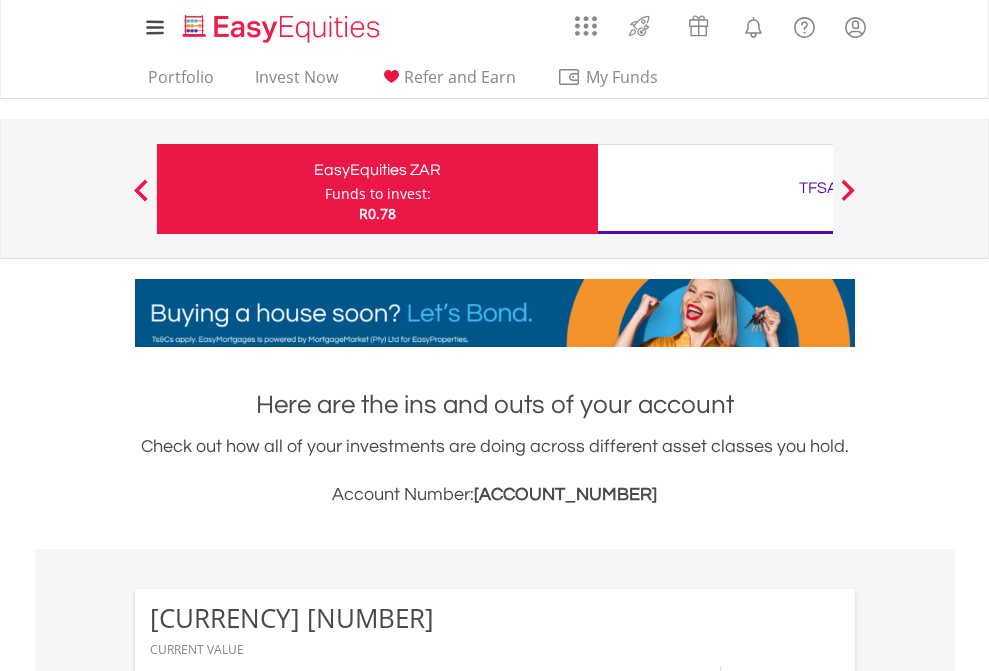 scroll, scrollTop: 999808, scrollLeft: 999687, axis: both 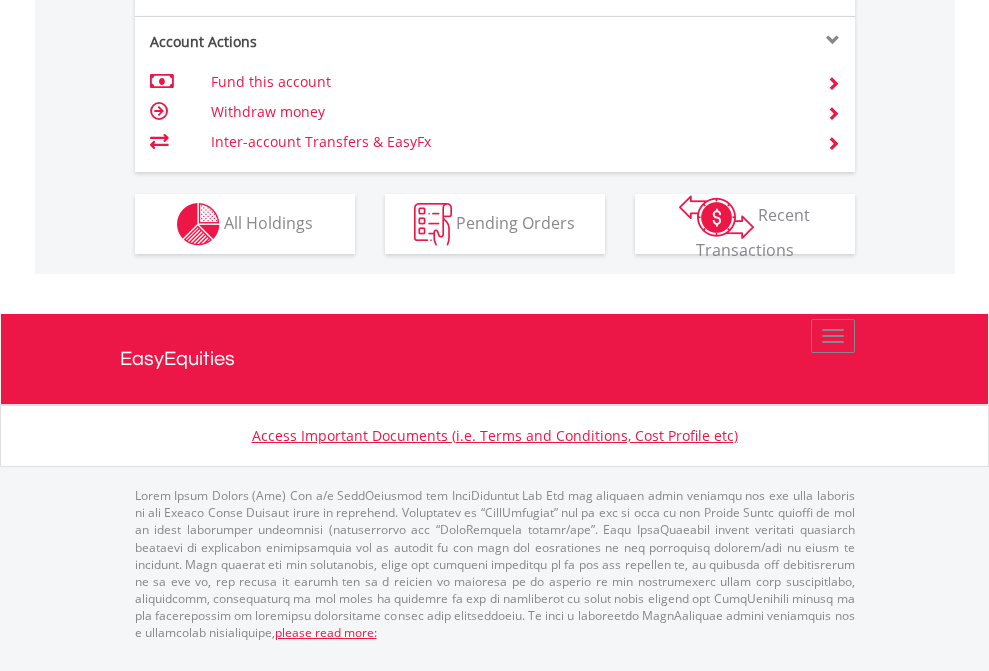 click on "Investment types" at bounding box center [706, -337] 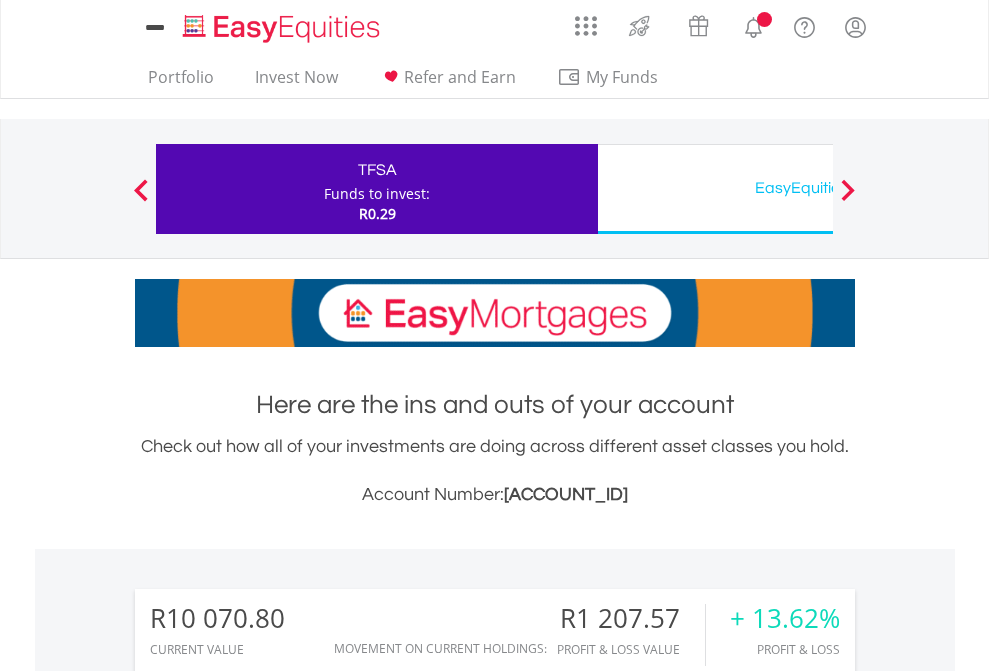 scroll, scrollTop: 0, scrollLeft: 0, axis: both 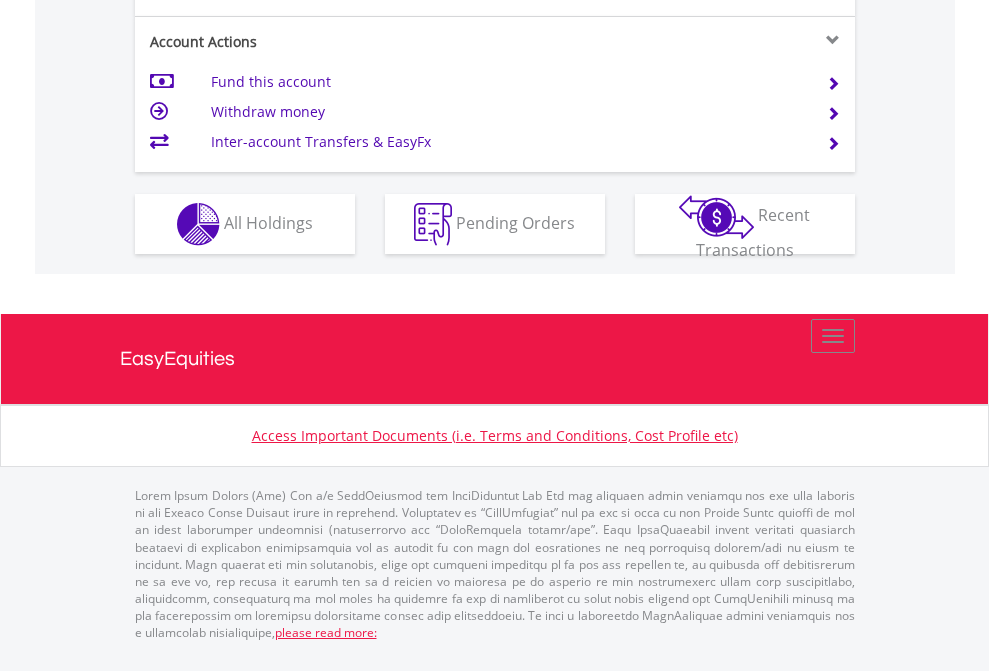 click on "Investment types" at bounding box center [706, -337] 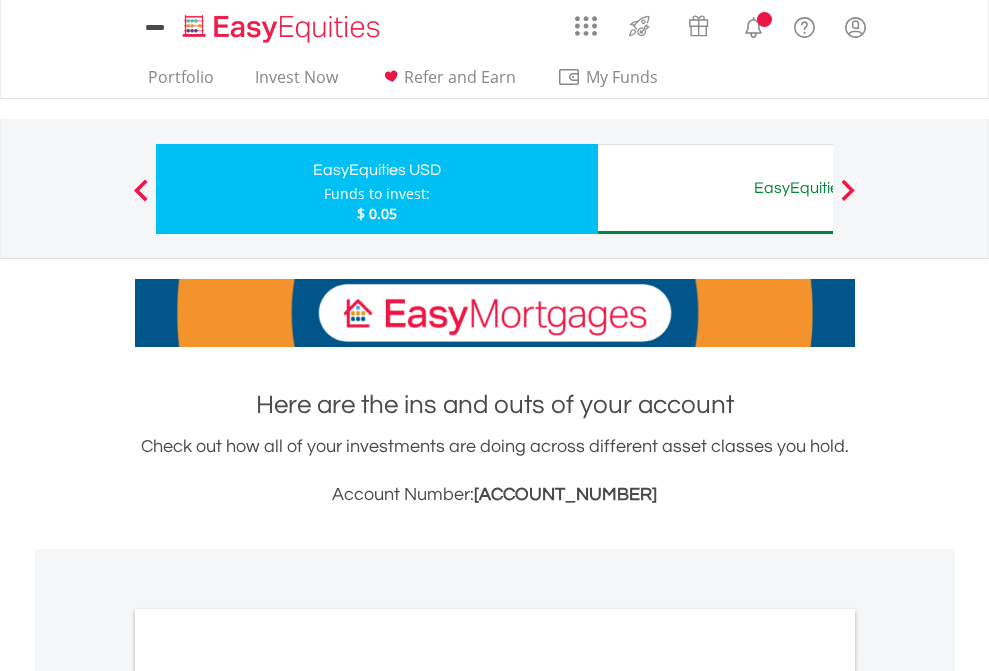 scroll, scrollTop: 0, scrollLeft: 0, axis: both 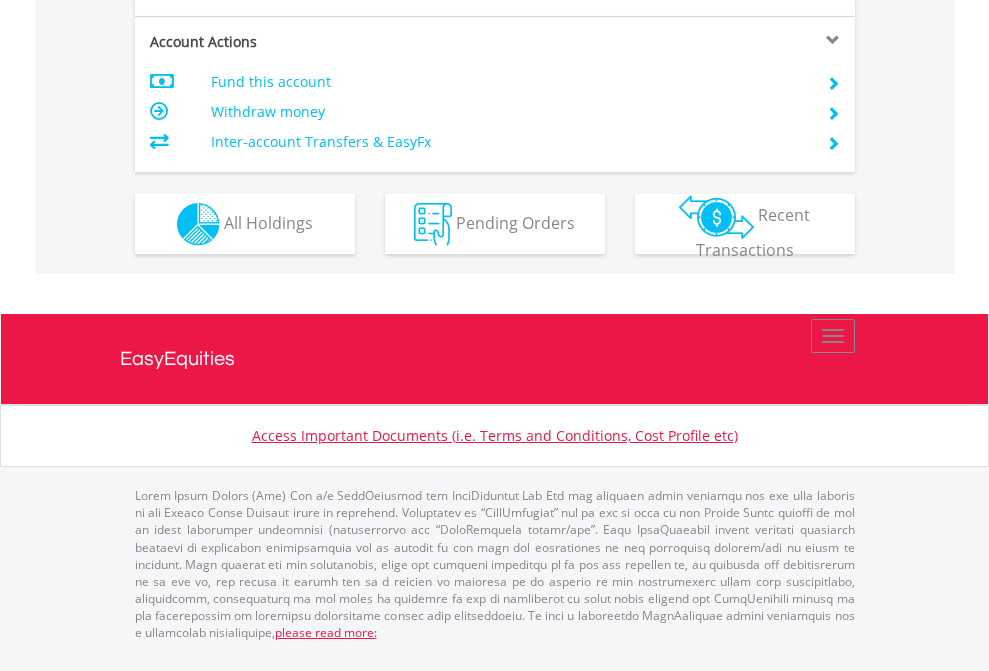 click on "Investment types" at bounding box center (706, -337) 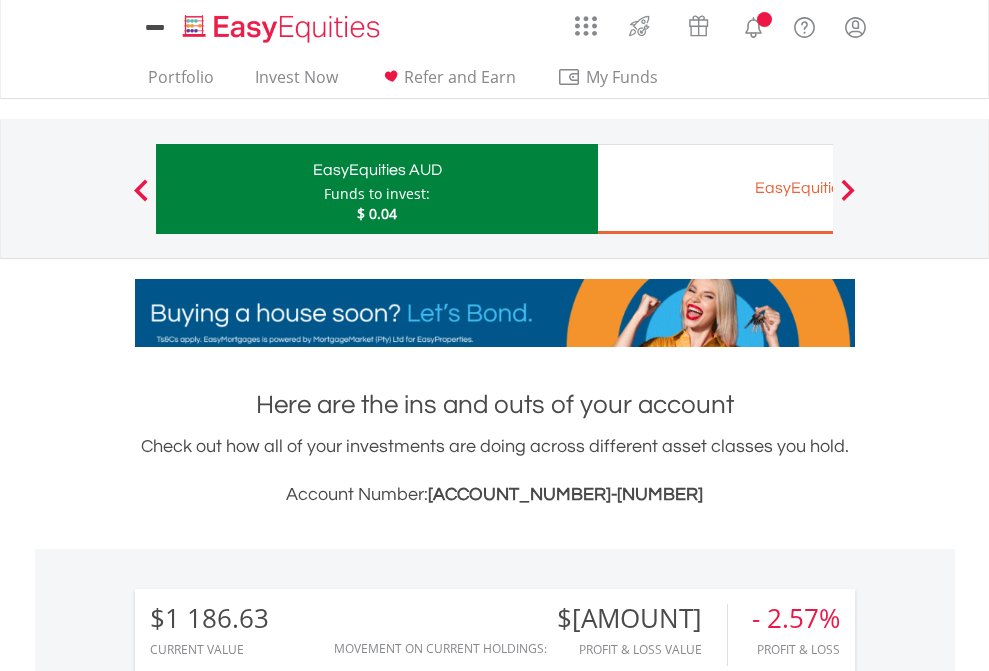 scroll, scrollTop: 0, scrollLeft: 0, axis: both 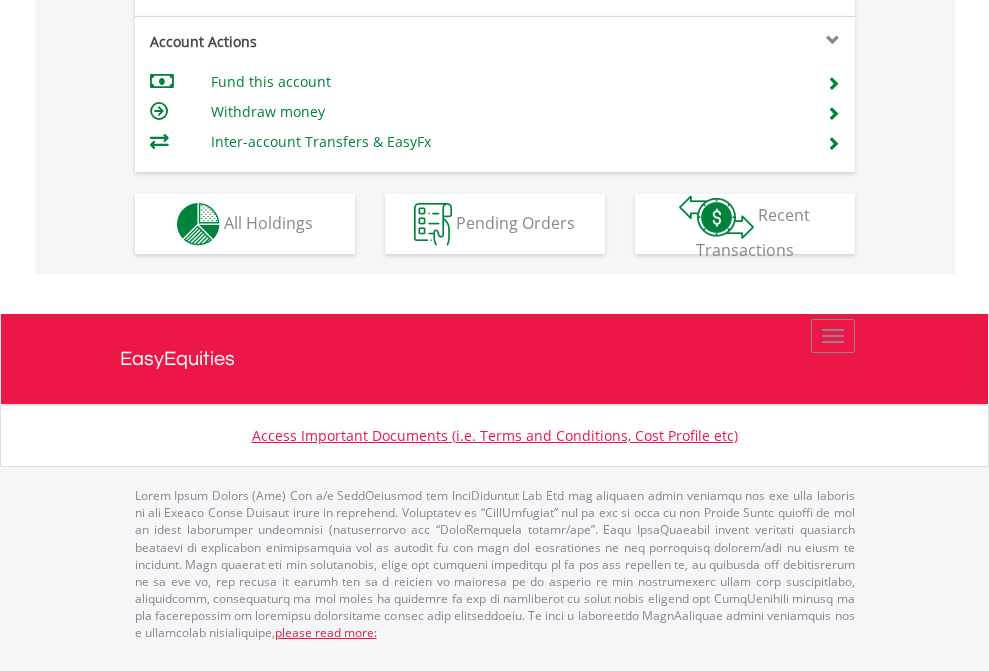 click on "Investment types" at bounding box center (706, -337) 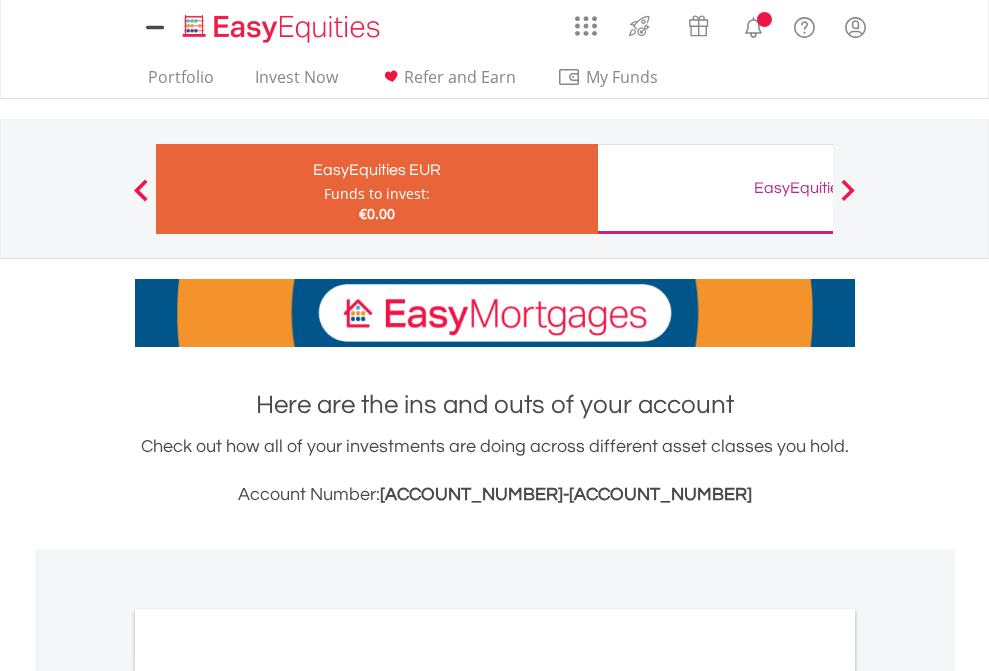 scroll, scrollTop: 0, scrollLeft: 0, axis: both 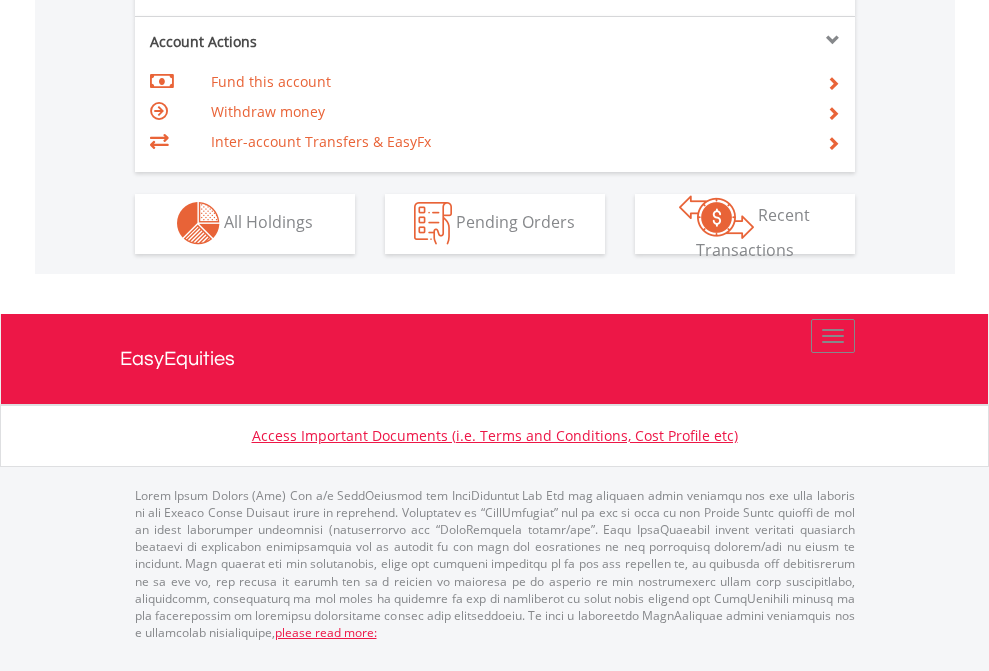 click on "Investment types" at bounding box center (706, -353) 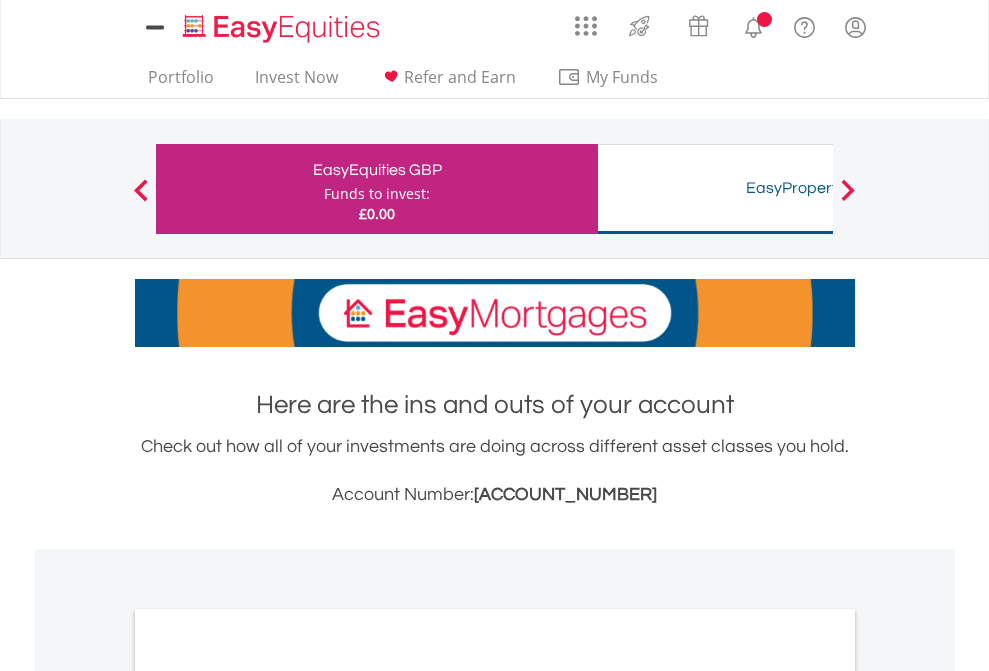 scroll, scrollTop: 0, scrollLeft: 0, axis: both 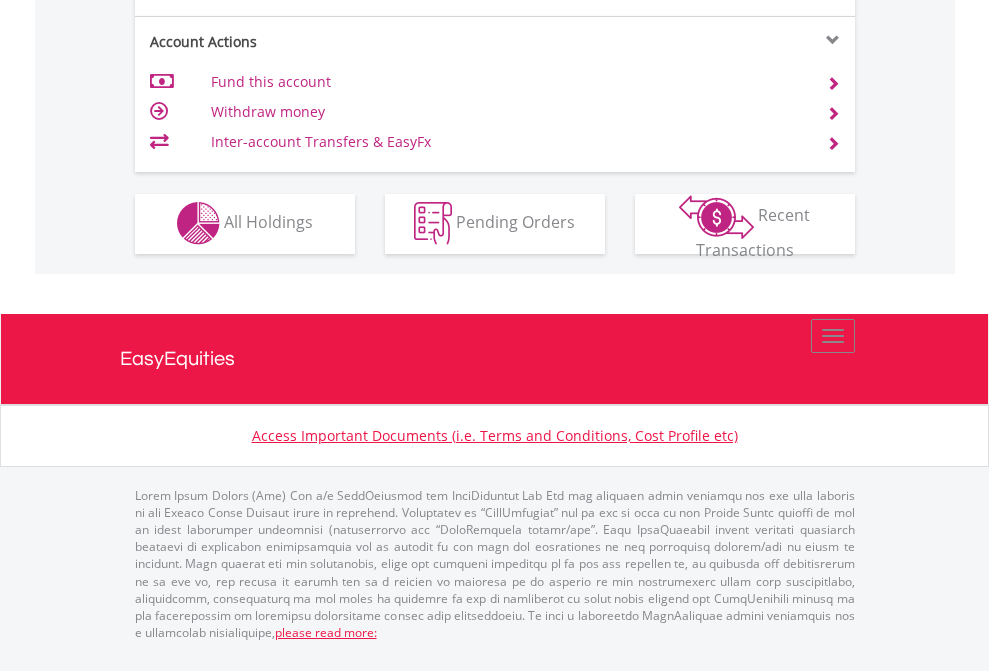 click on "Investment types" at bounding box center [706, -353] 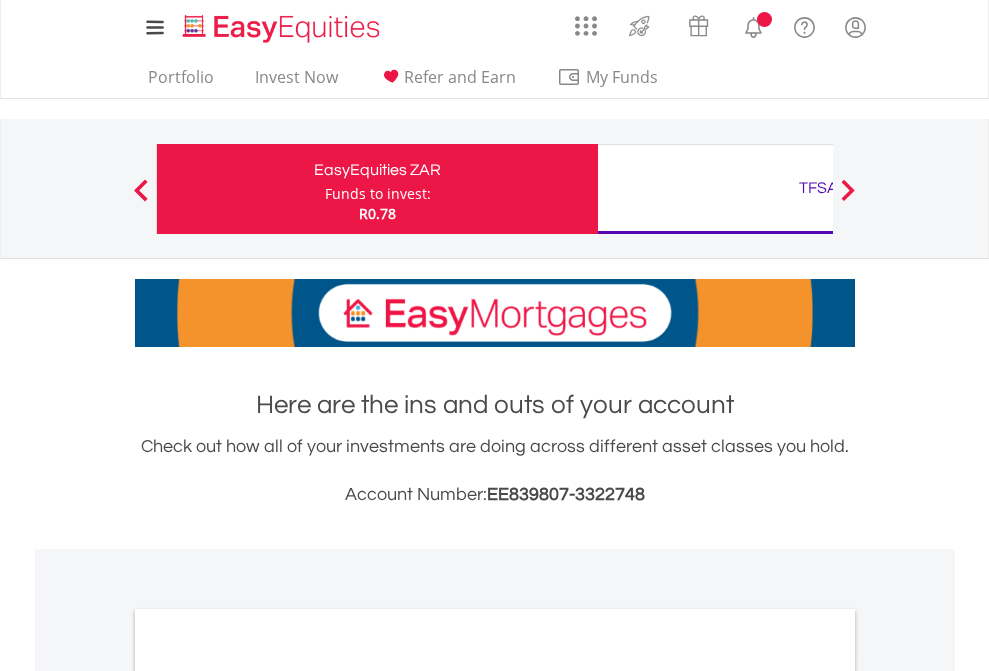 scroll, scrollTop: 1202, scrollLeft: 0, axis: vertical 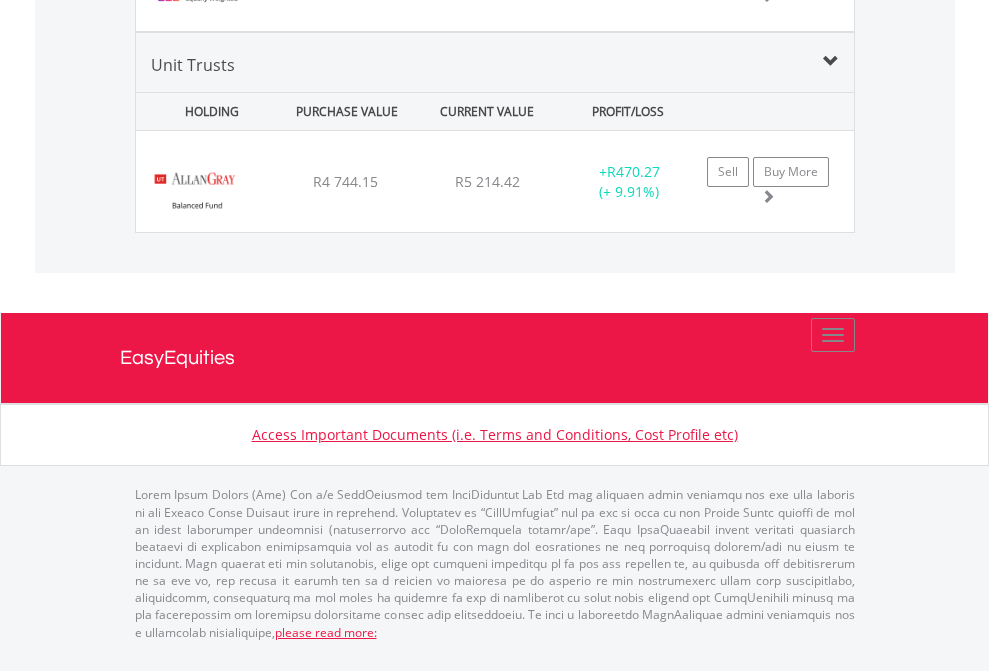 click on "TFSA" at bounding box center [818, -1905] 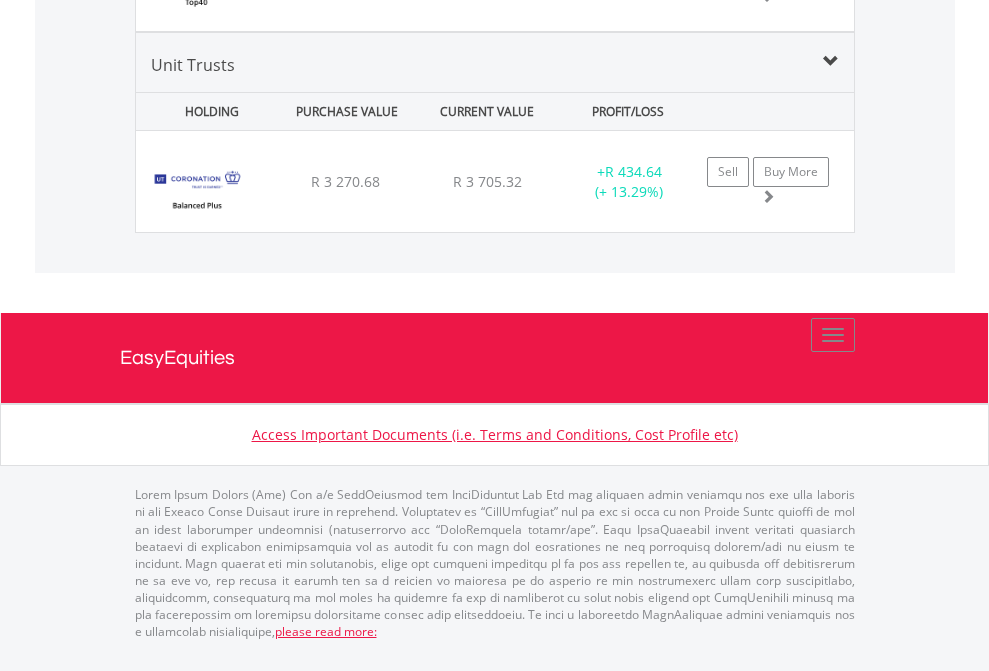 scroll, scrollTop: 2305, scrollLeft: 0, axis: vertical 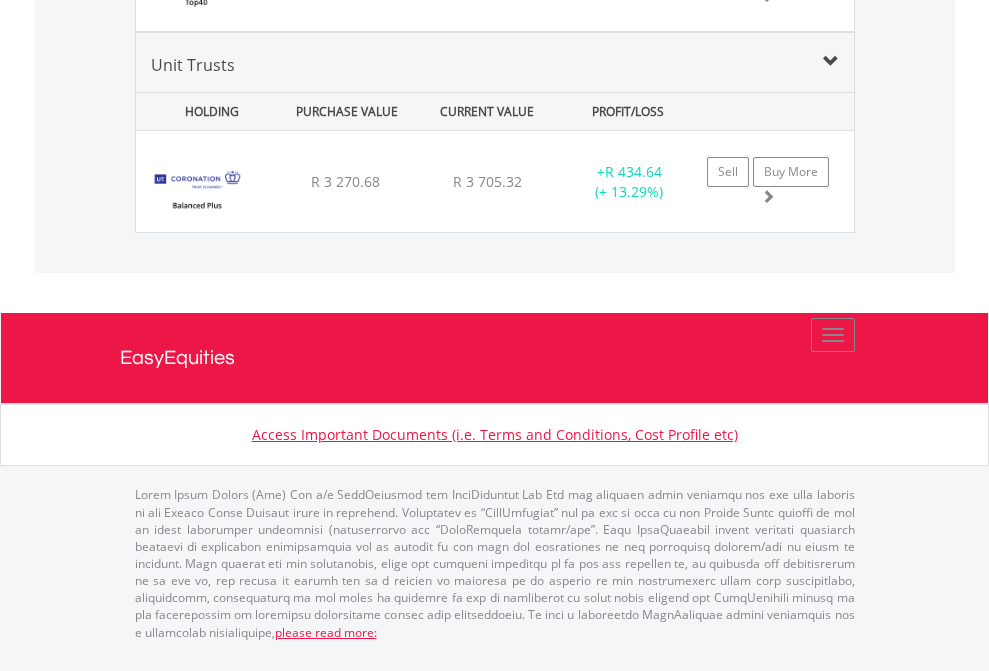 click on "EasyEquities USD" at bounding box center (818, -1825) 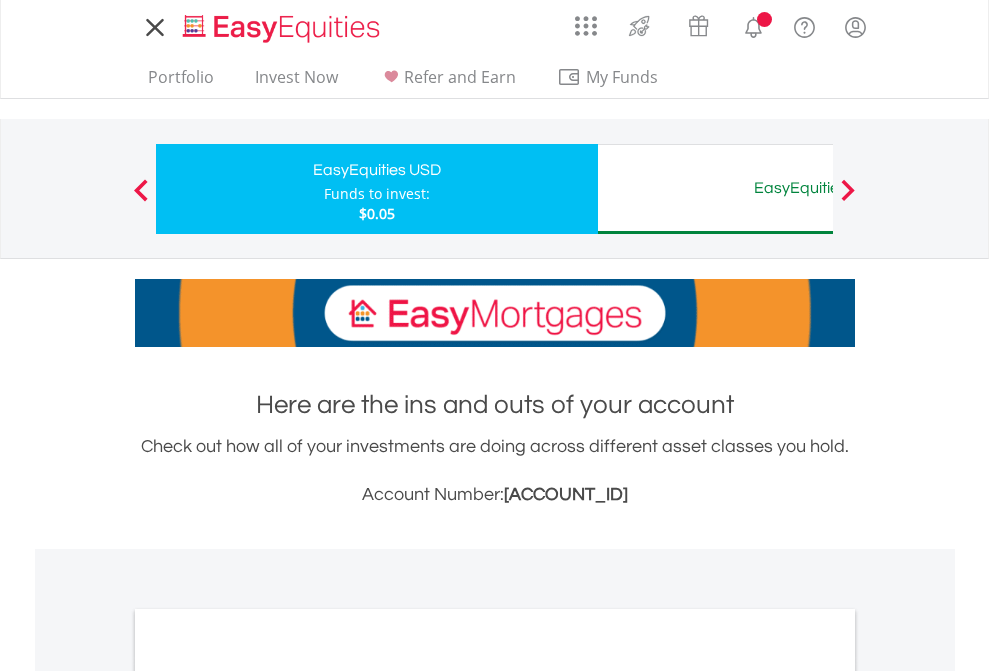 scroll, scrollTop: 0, scrollLeft: 0, axis: both 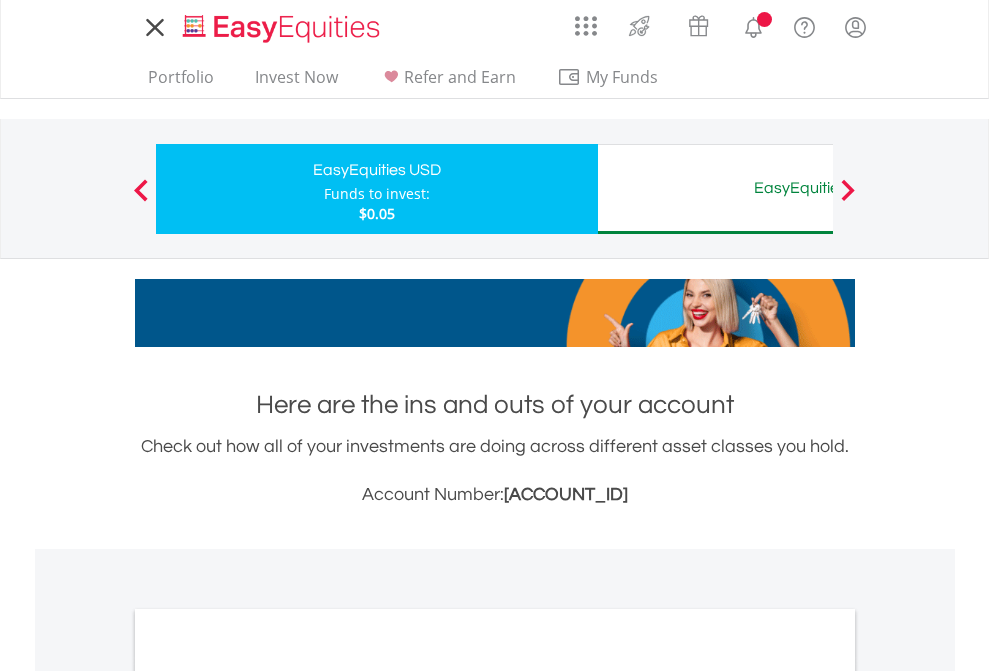 click on "All Holdings" at bounding box center (268, 1096) 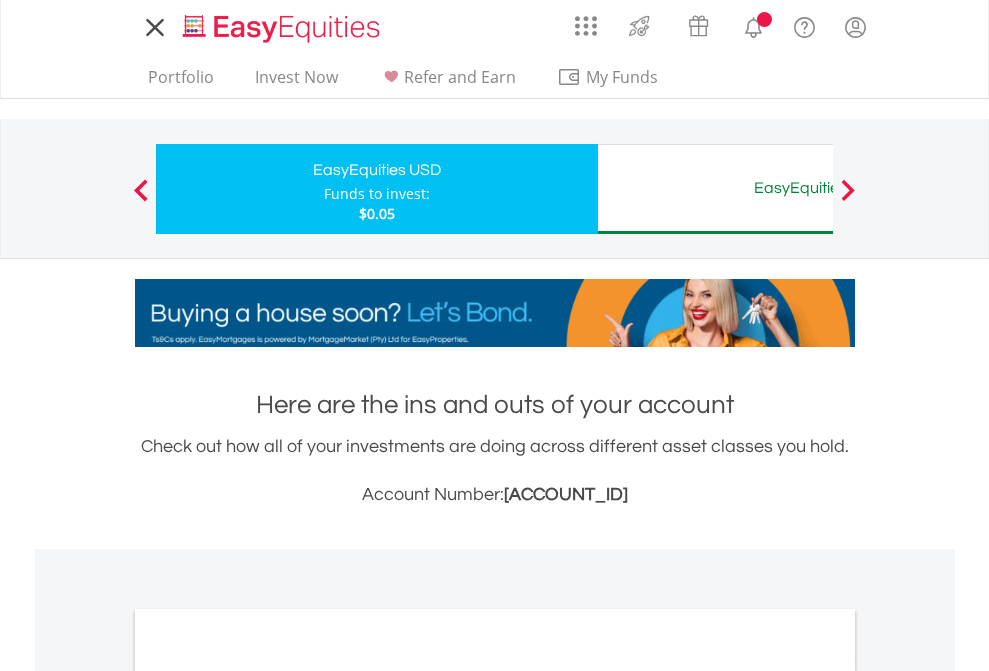 scroll, scrollTop: 1202, scrollLeft: 0, axis: vertical 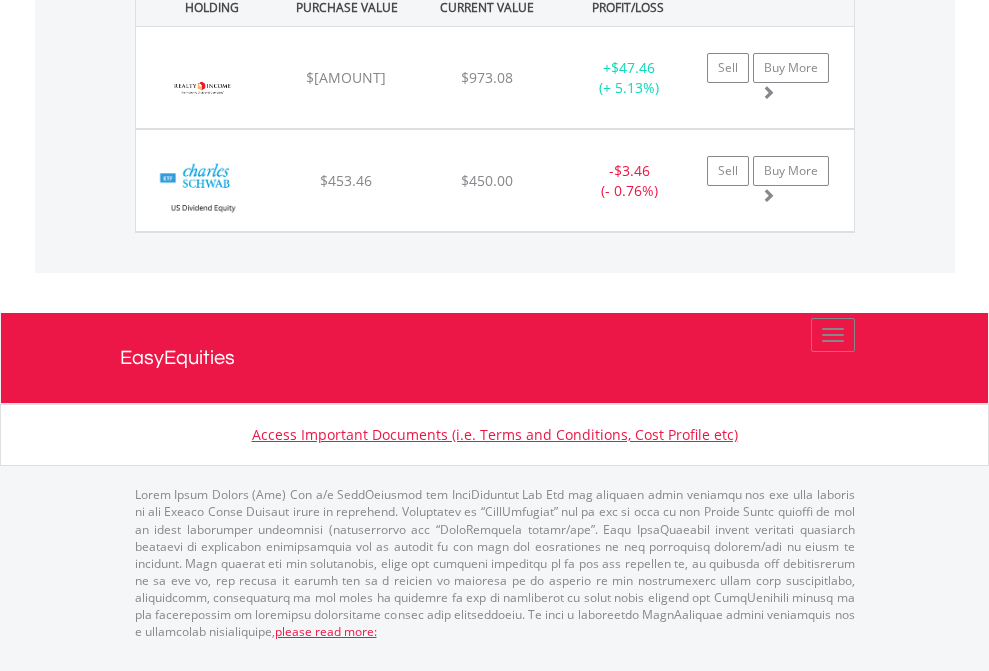 click on "EasyEquities AUD" at bounding box center (818, -1482) 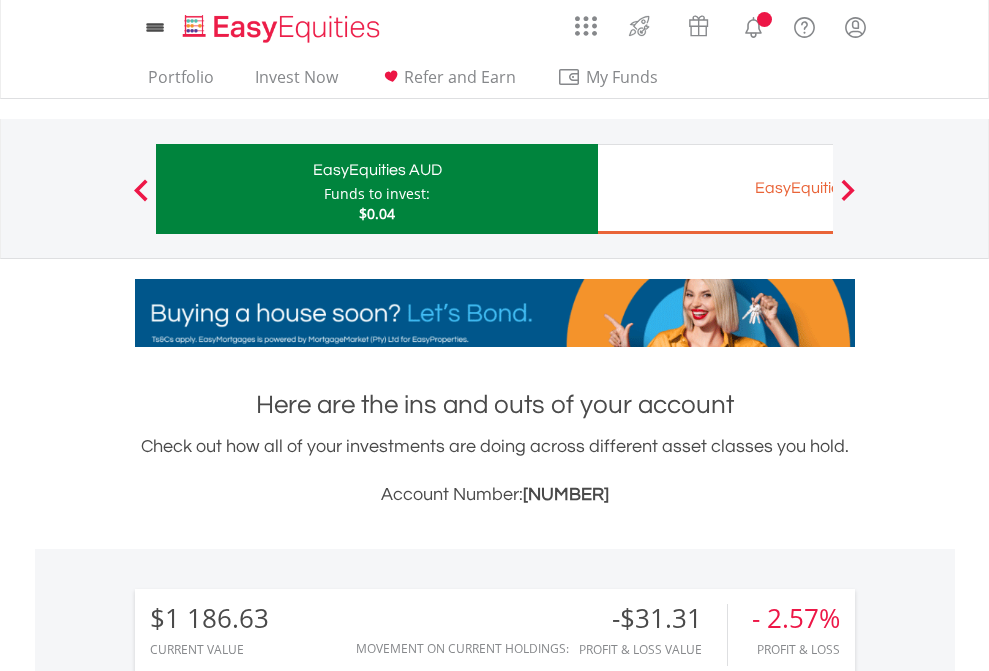 scroll, scrollTop: 1533, scrollLeft: 0, axis: vertical 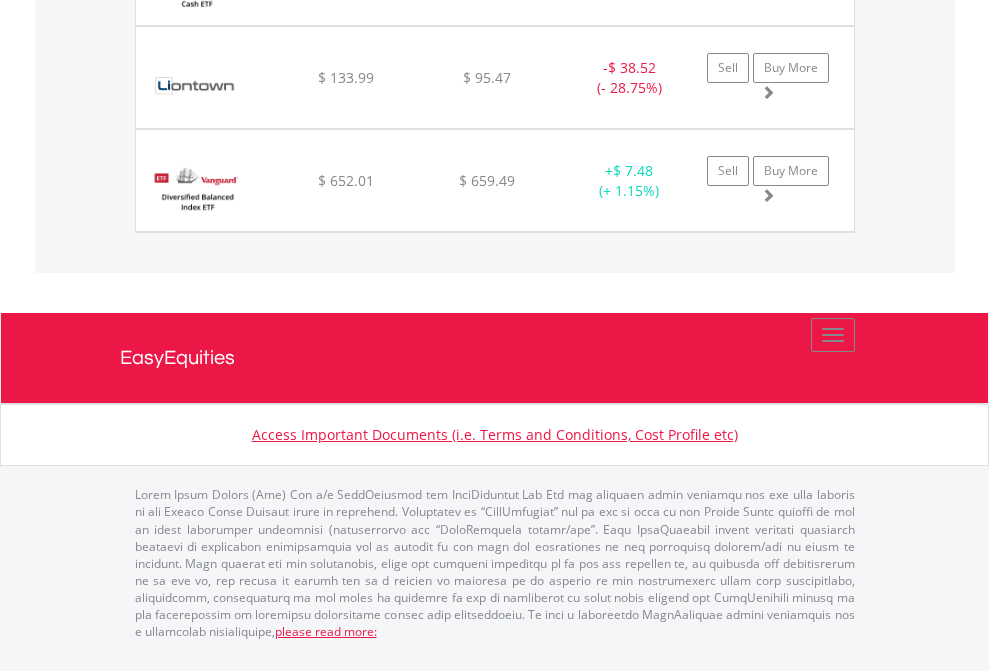 click on "EasyEquities EUR" at bounding box center [818, -1585] 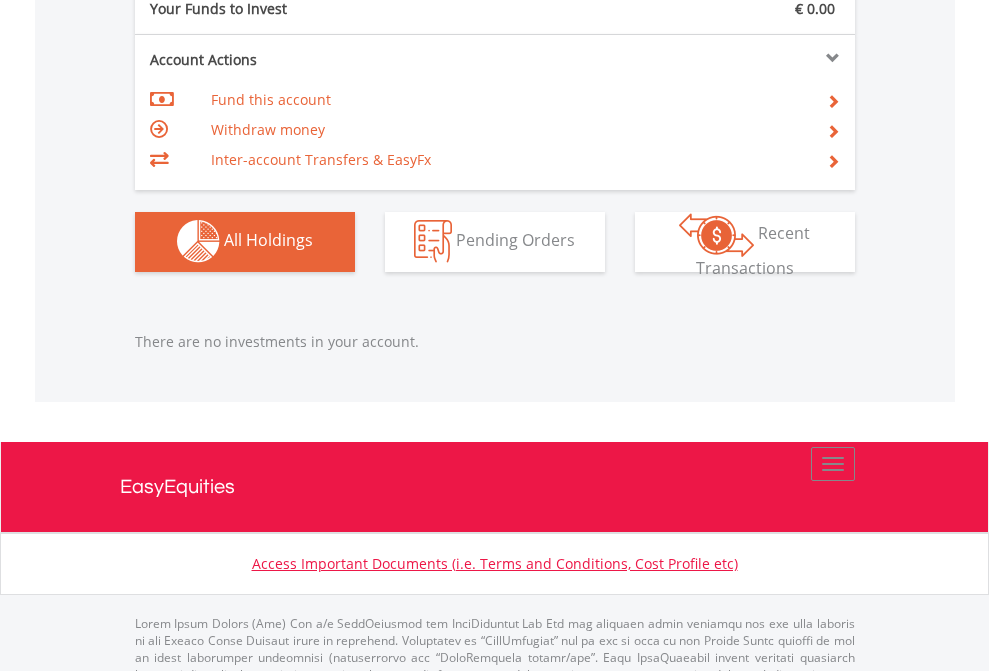scroll, scrollTop: 1980, scrollLeft: 0, axis: vertical 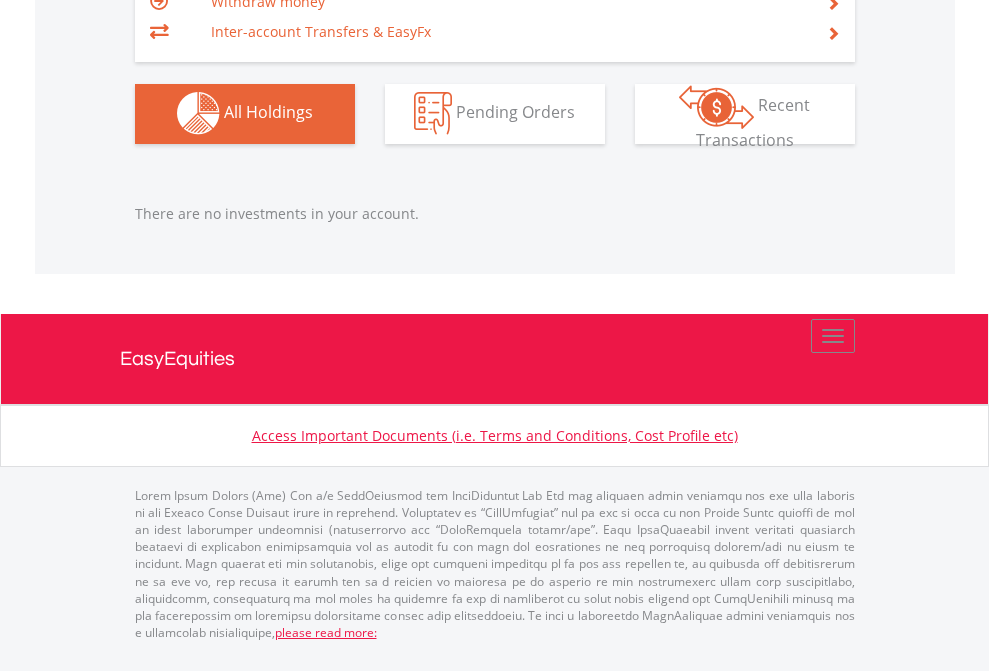 click on "EasyEquities GBP" at bounding box center [818, -1142] 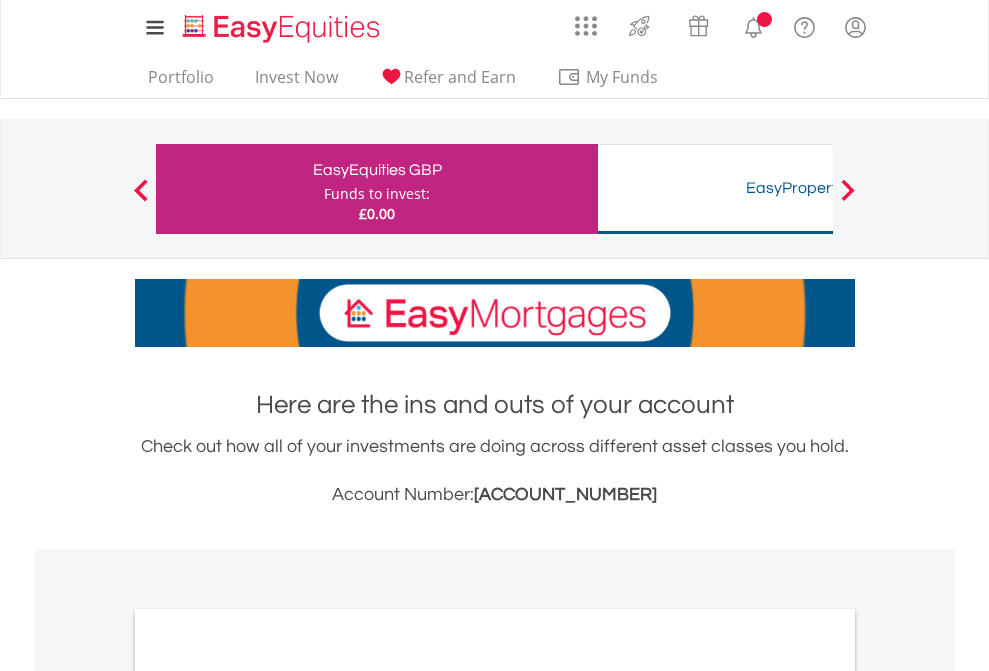 scroll, scrollTop: 0, scrollLeft: 0, axis: both 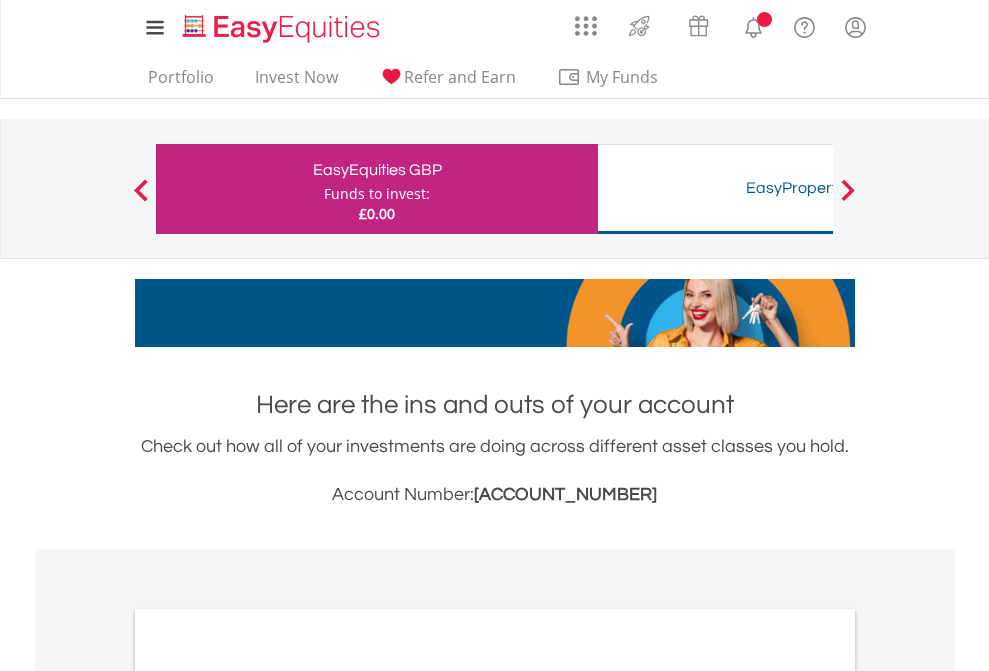 click on "All Holdings" at bounding box center (268, 1096) 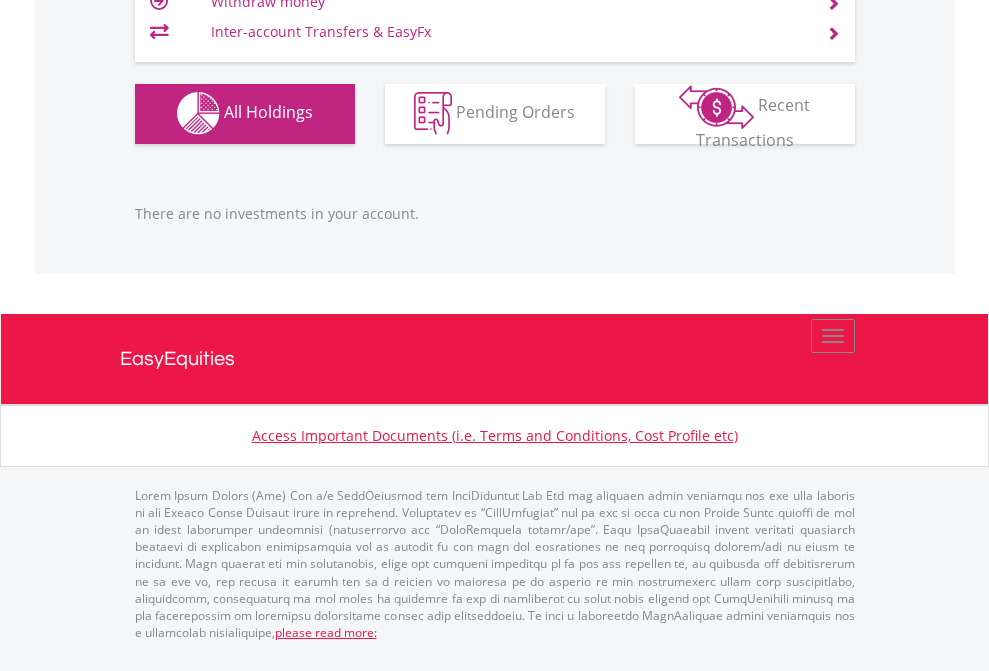 scroll, scrollTop: 1980, scrollLeft: 0, axis: vertical 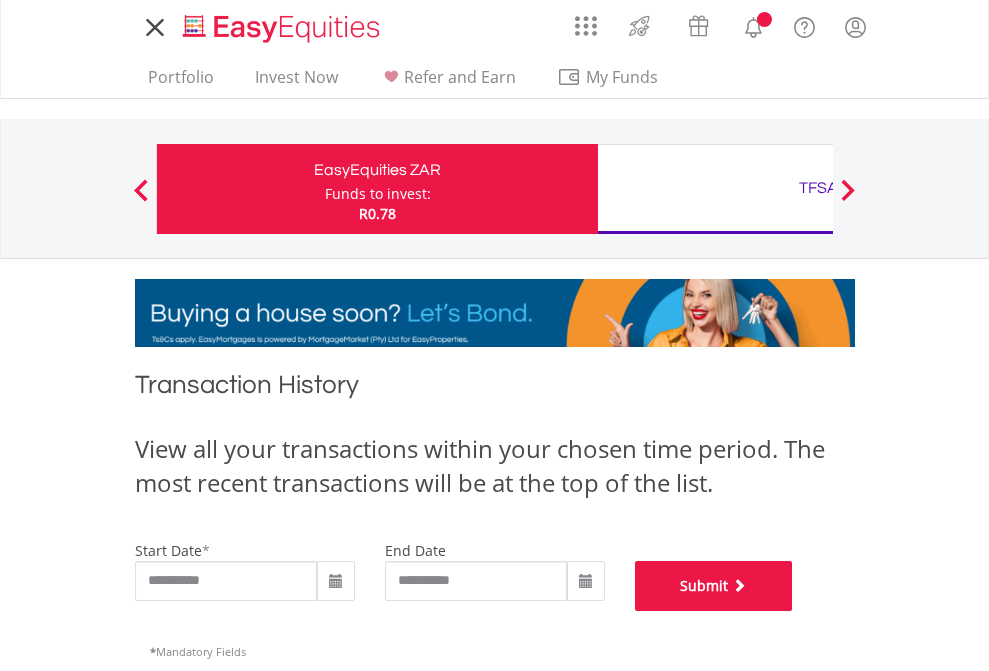 click on "Submit" at bounding box center (714, 586) 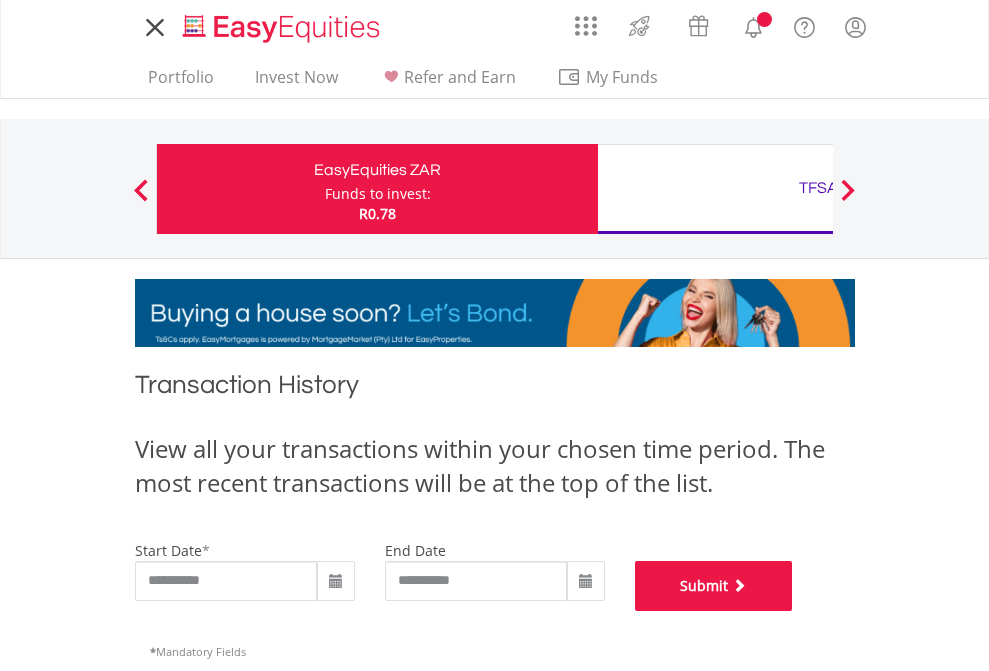 scroll, scrollTop: 811, scrollLeft: 0, axis: vertical 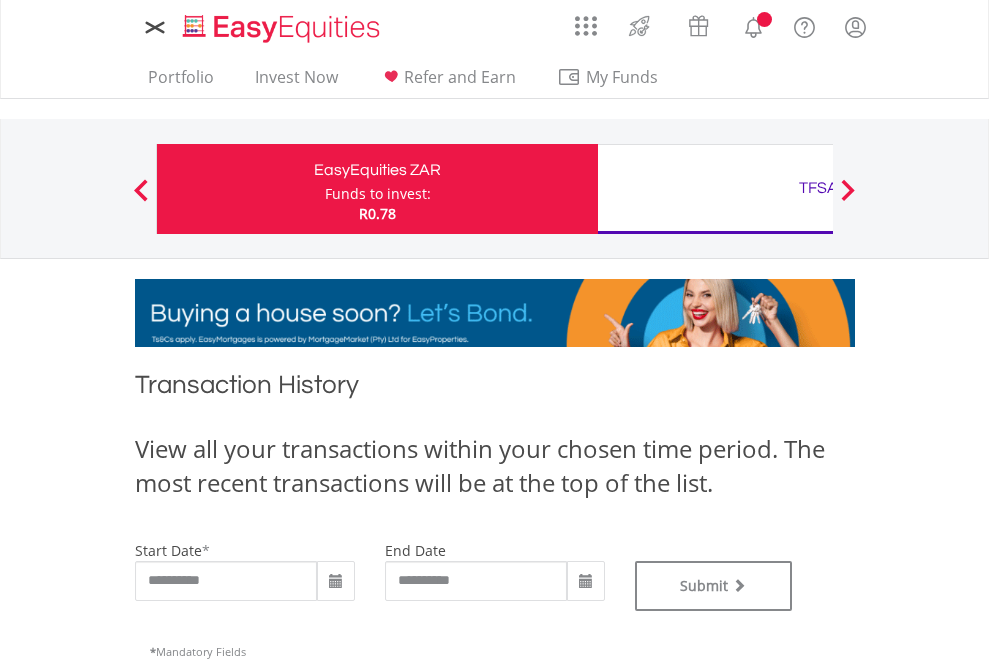 click on "TFSA" at bounding box center [818, 188] 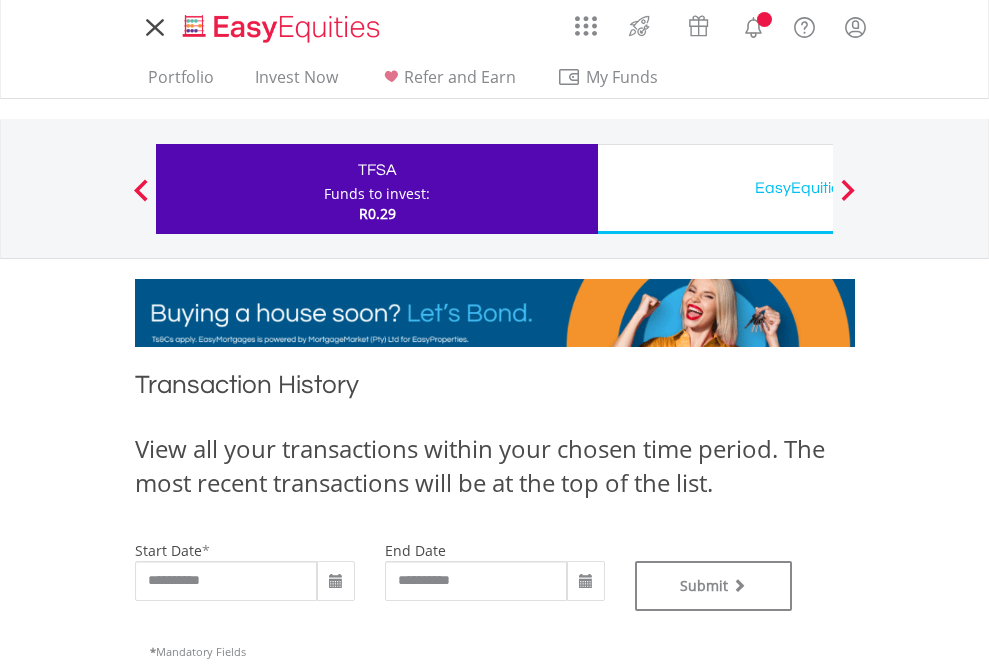 scroll, scrollTop: 0, scrollLeft: 0, axis: both 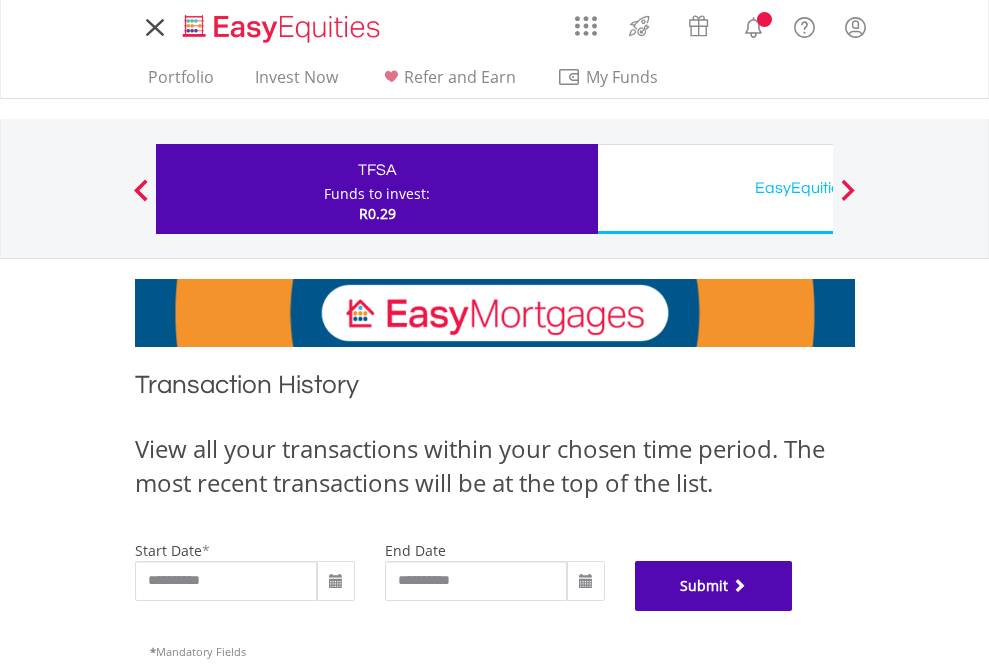 click on "Submit" at bounding box center (714, 586) 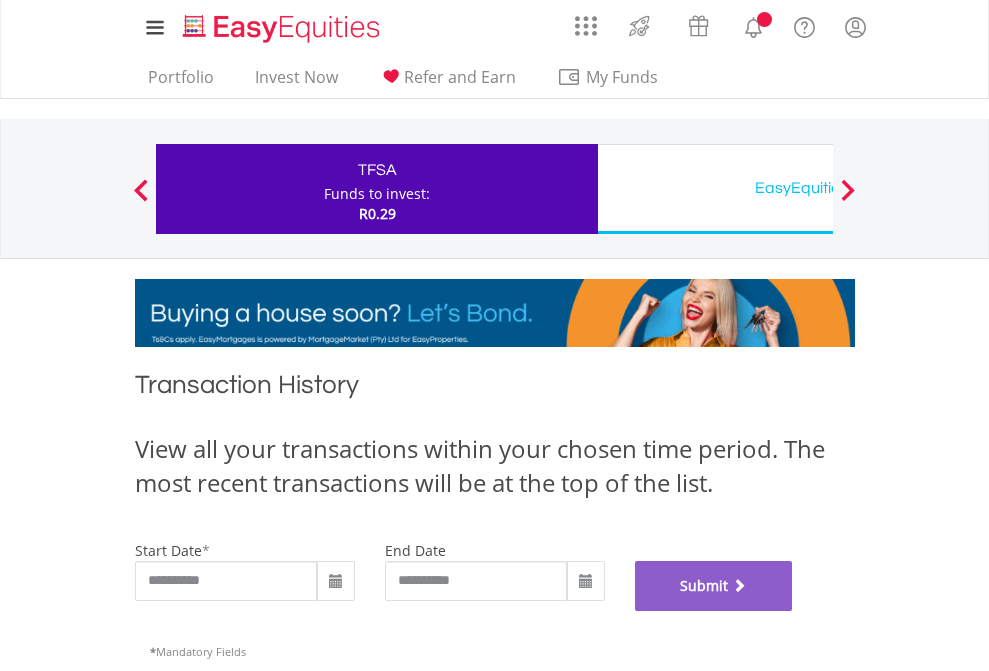 scroll, scrollTop: 811, scrollLeft: 0, axis: vertical 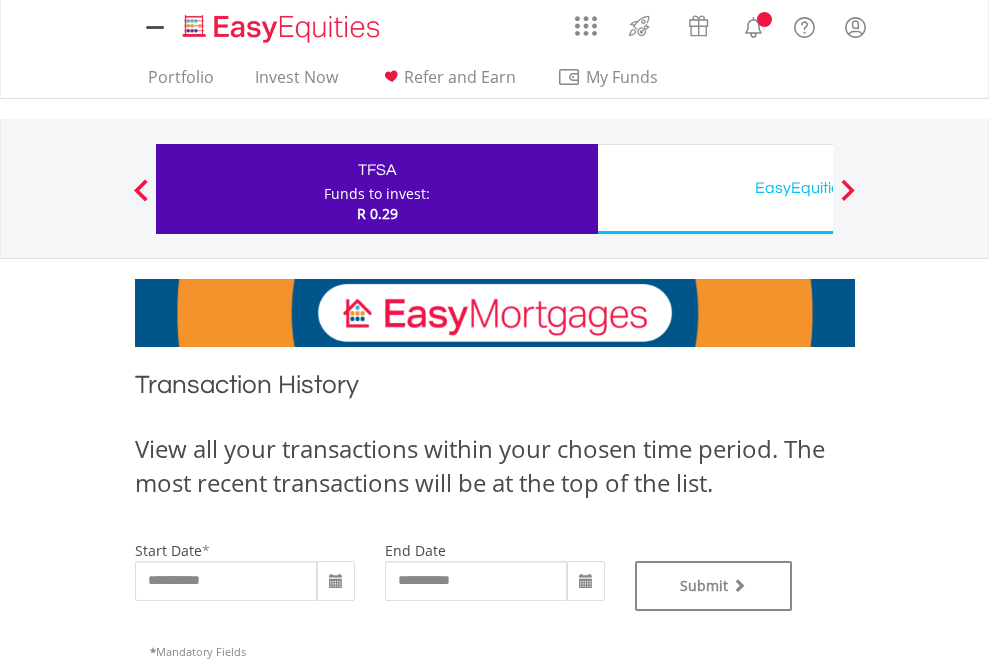 click on "EasyEquities USD" at bounding box center [818, 188] 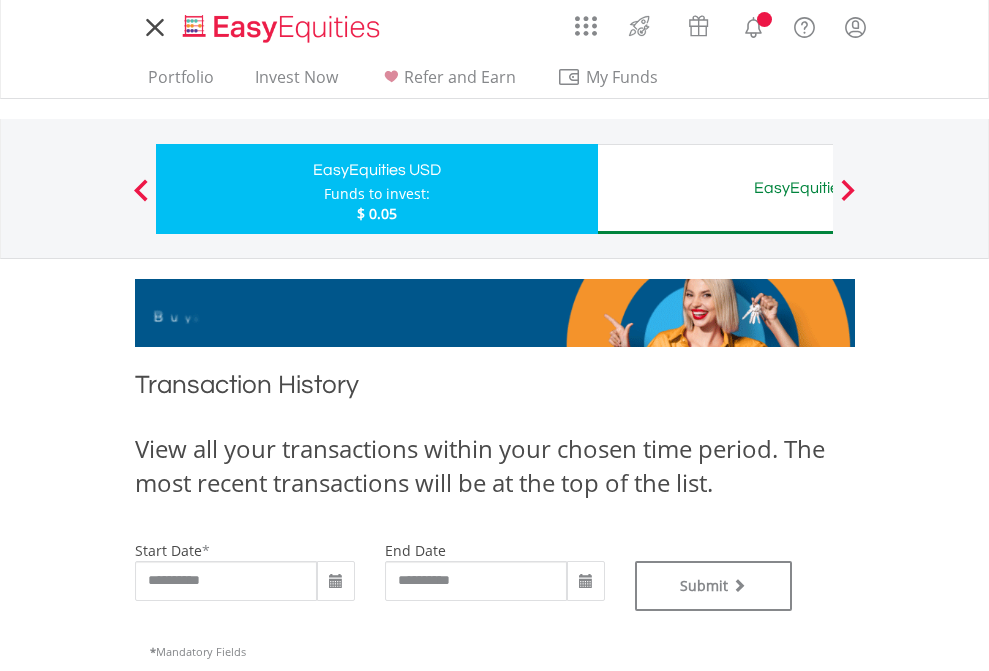 scroll, scrollTop: 0, scrollLeft: 0, axis: both 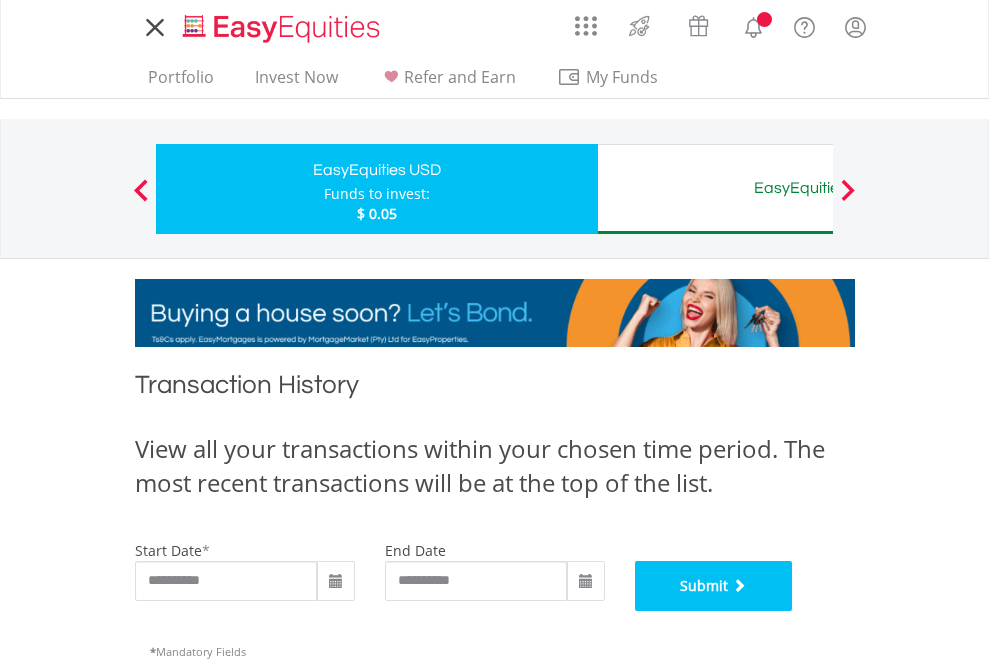 click on "Submit" at bounding box center [714, 586] 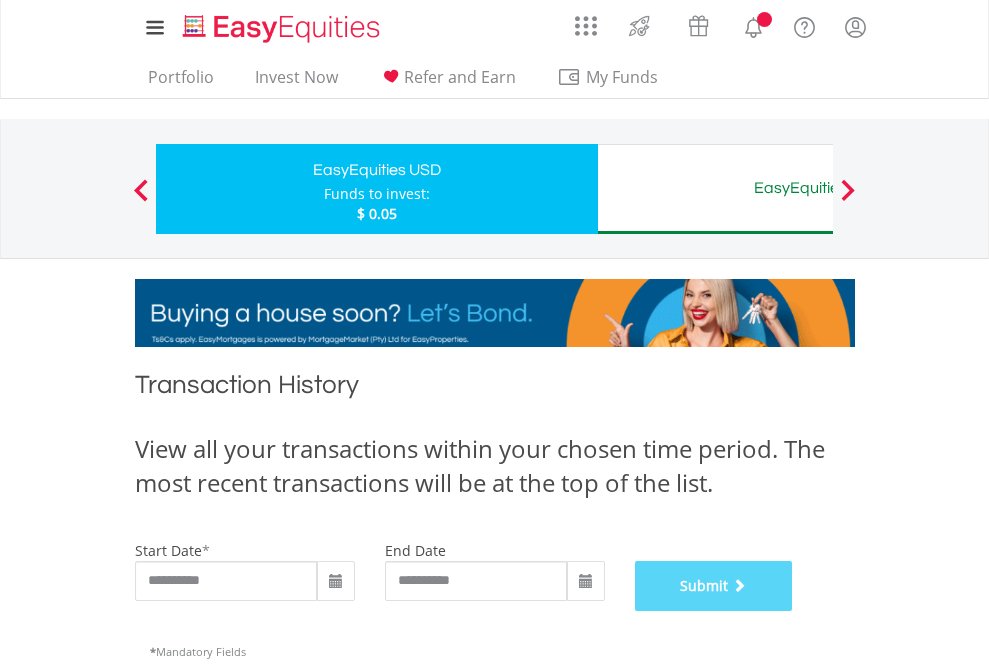 scroll, scrollTop: 811, scrollLeft: 0, axis: vertical 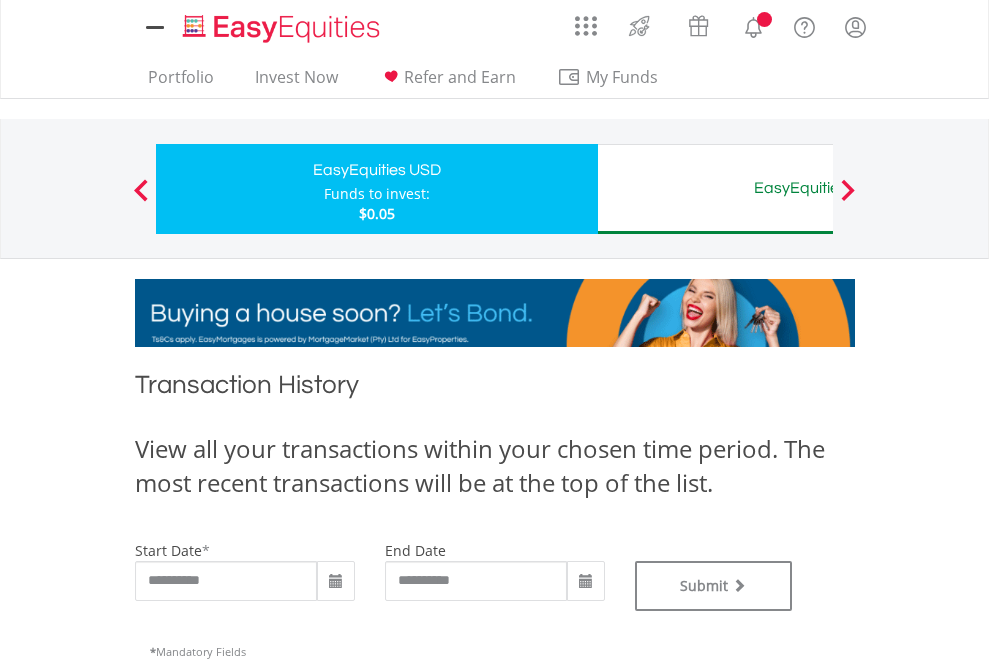 click on "EasyEquities AUD" at bounding box center (818, 188) 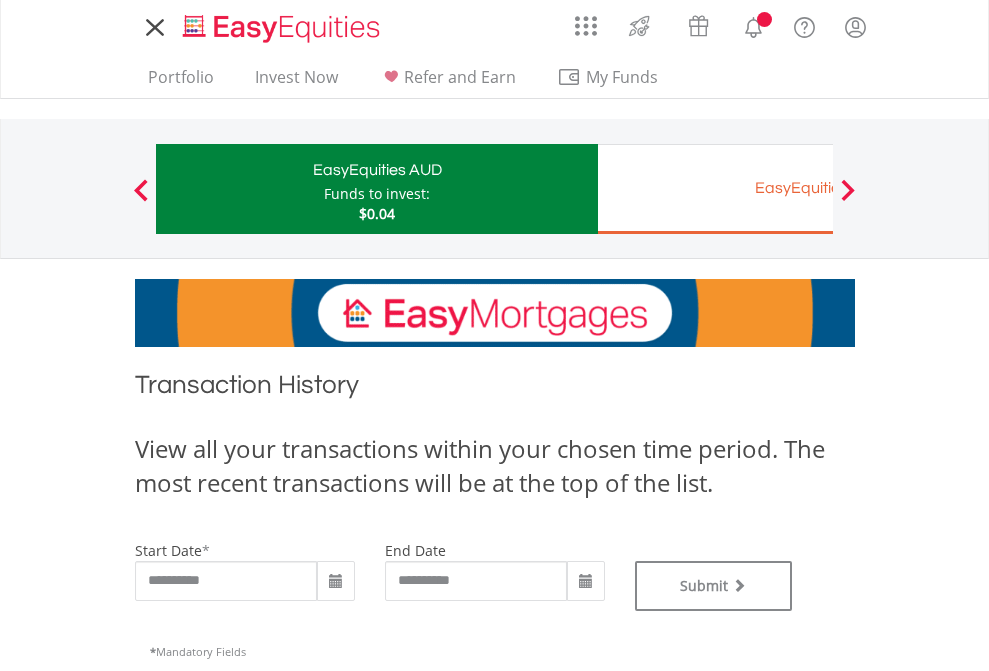scroll, scrollTop: 0, scrollLeft: 0, axis: both 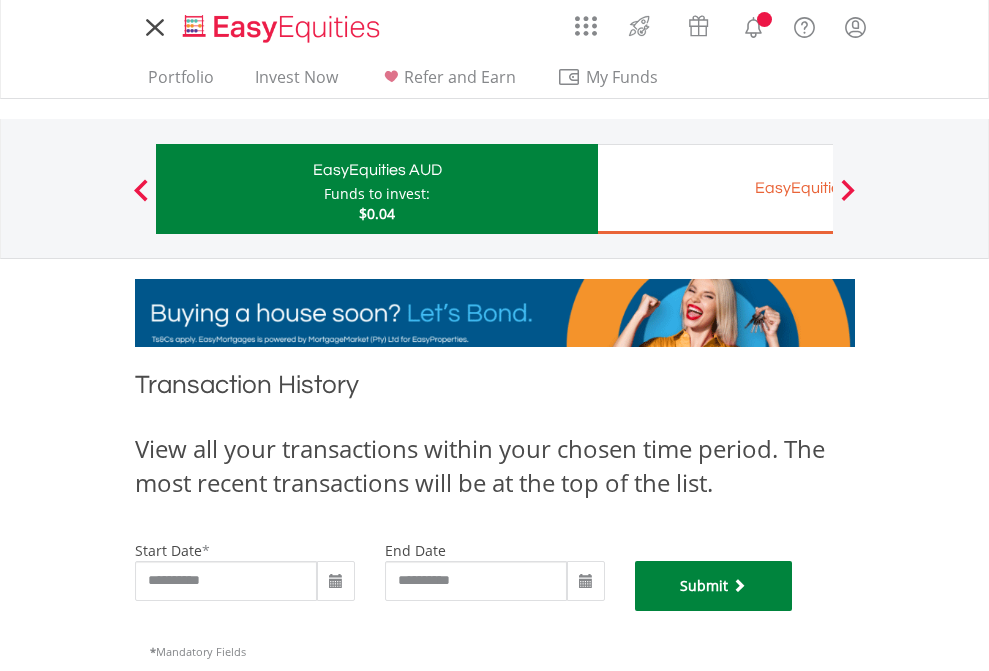 click on "Submit" at bounding box center [714, 586] 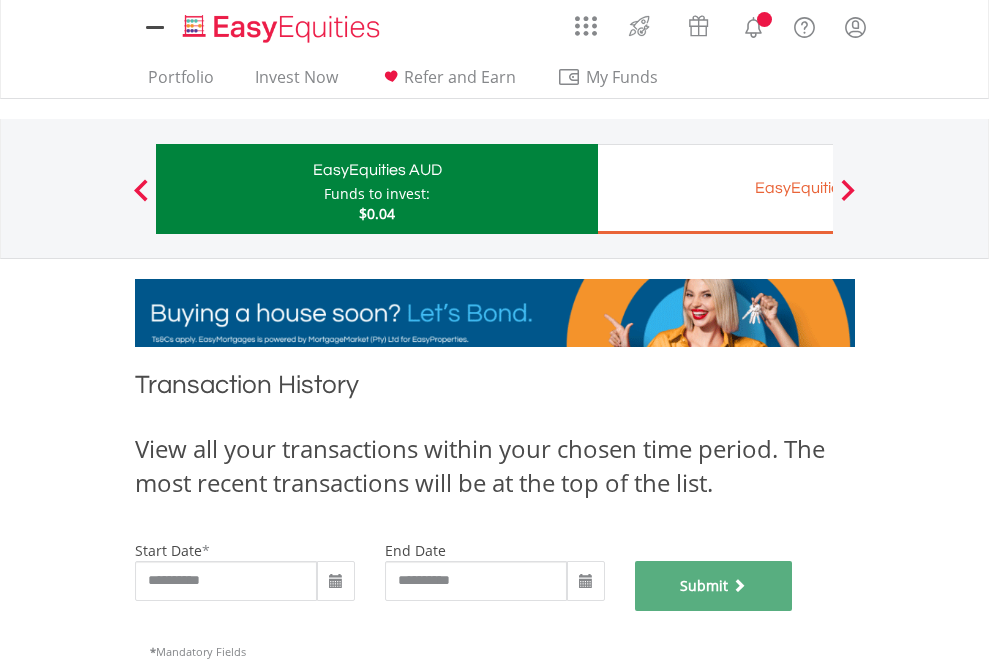 scroll, scrollTop: 811, scrollLeft: 0, axis: vertical 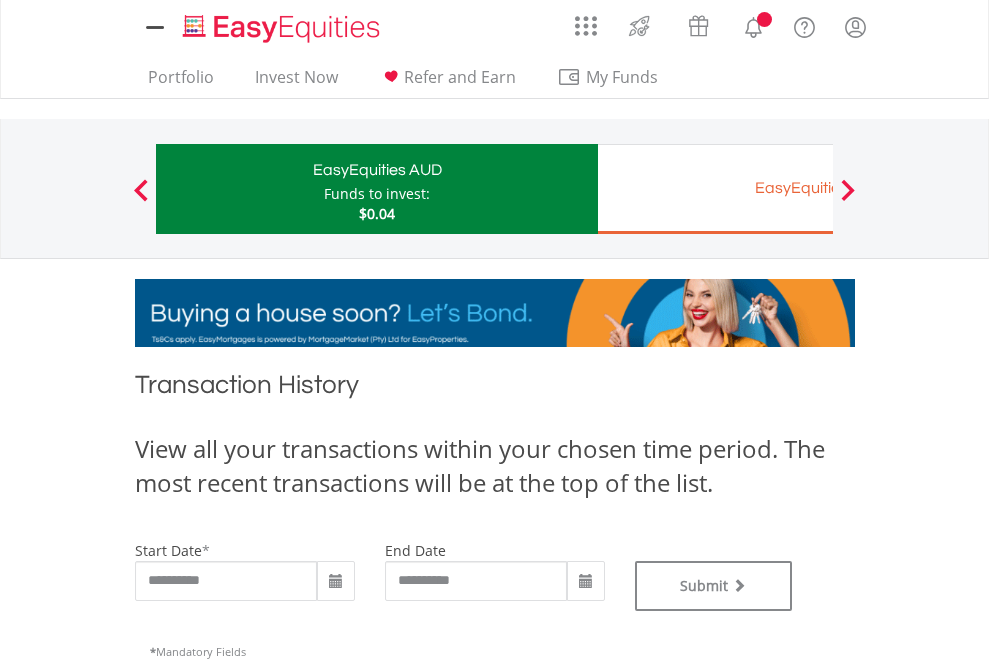 click on "EasyEquities EUR" at bounding box center [818, 188] 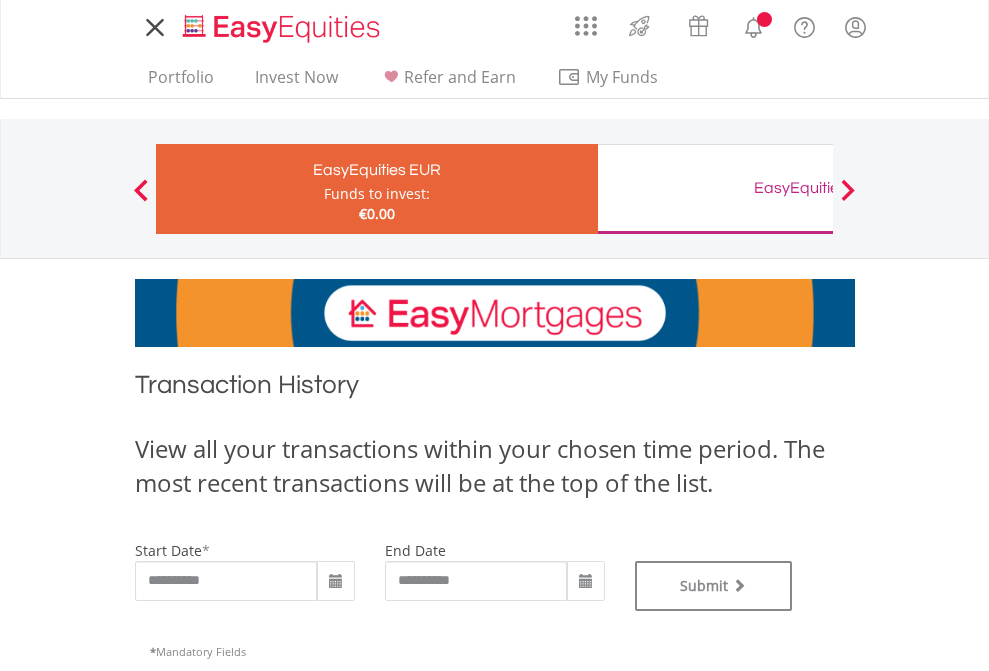 scroll, scrollTop: 0, scrollLeft: 0, axis: both 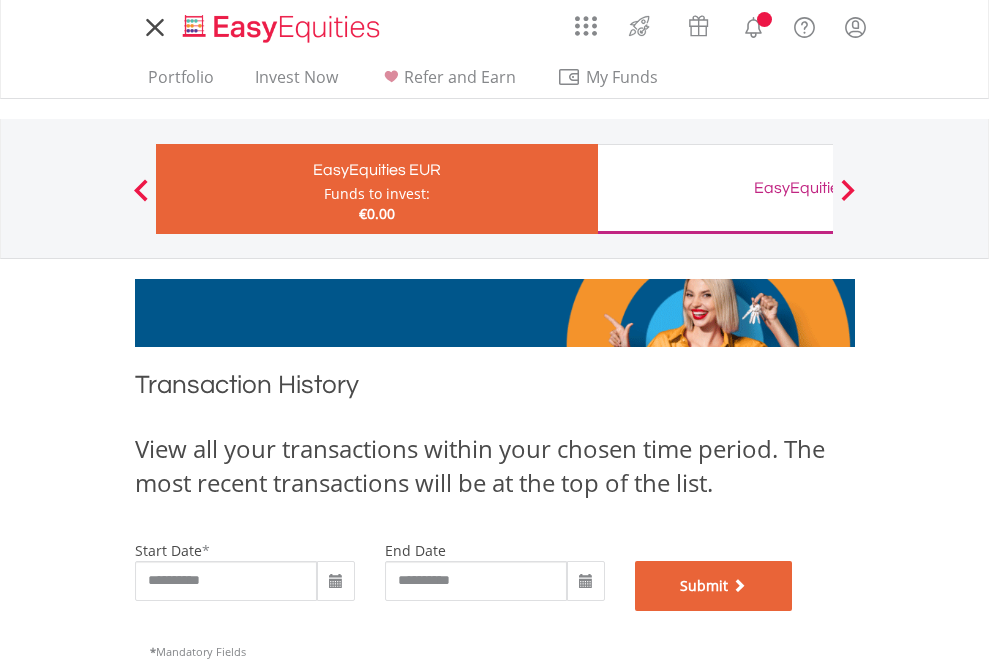 click on "Submit" at bounding box center [714, 586] 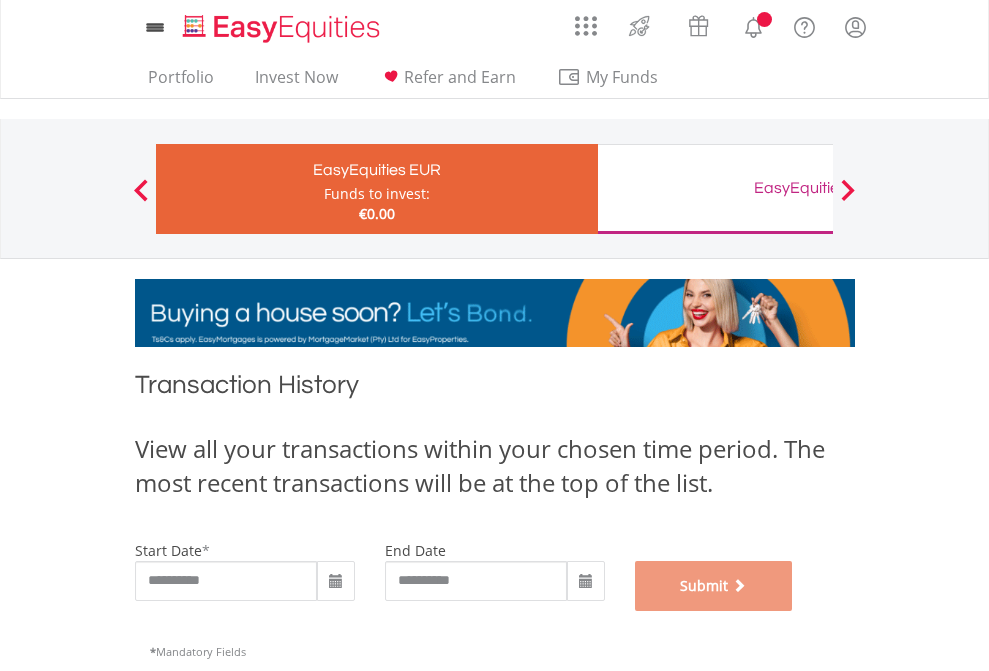 scroll, scrollTop: 811, scrollLeft: 0, axis: vertical 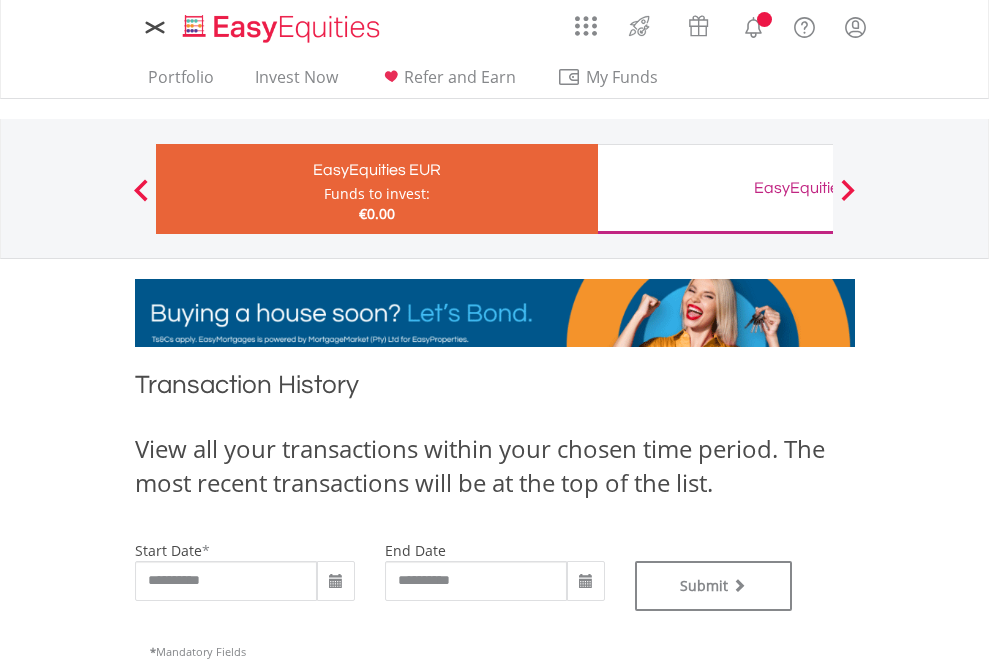click on "EasyEquities GBP" at bounding box center [818, 188] 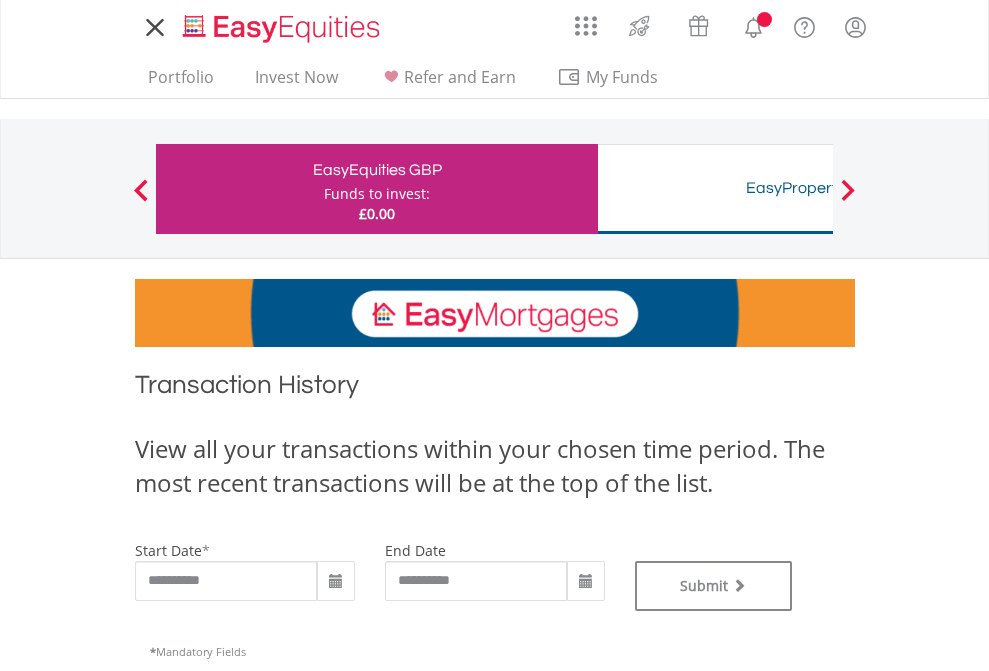 scroll, scrollTop: 0, scrollLeft: 0, axis: both 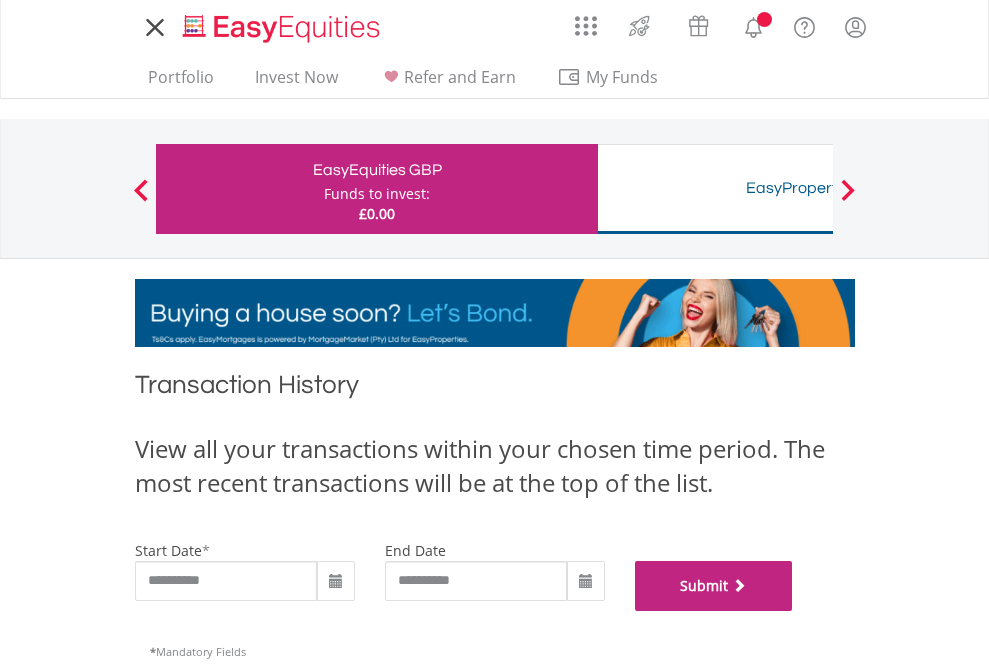 click on "Submit" at bounding box center (714, 586) 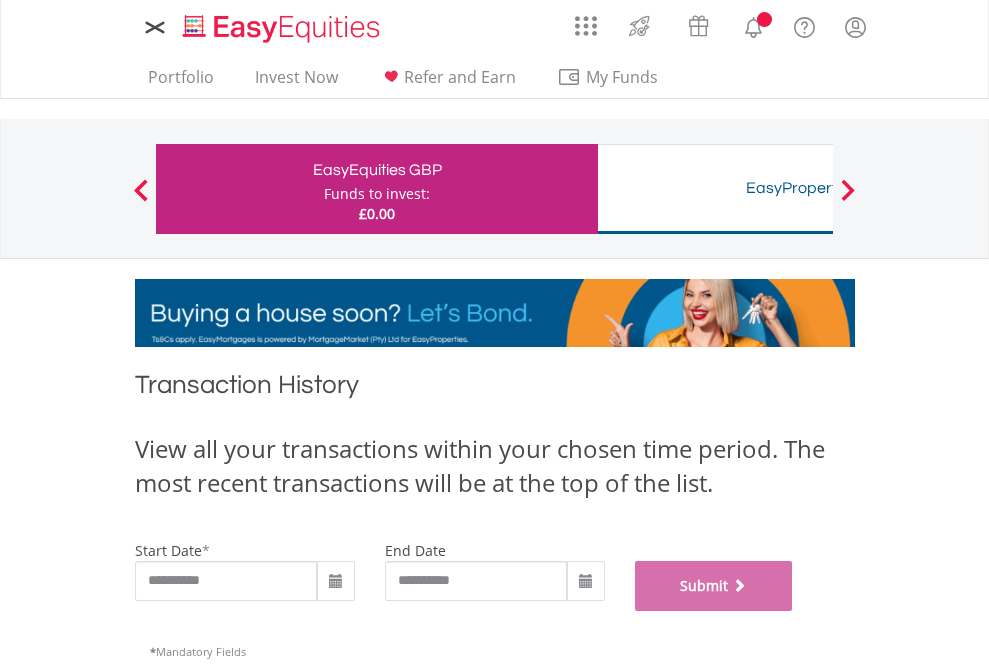 scroll, scrollTop: 811, scrollLeft: 0, axis: vertical 